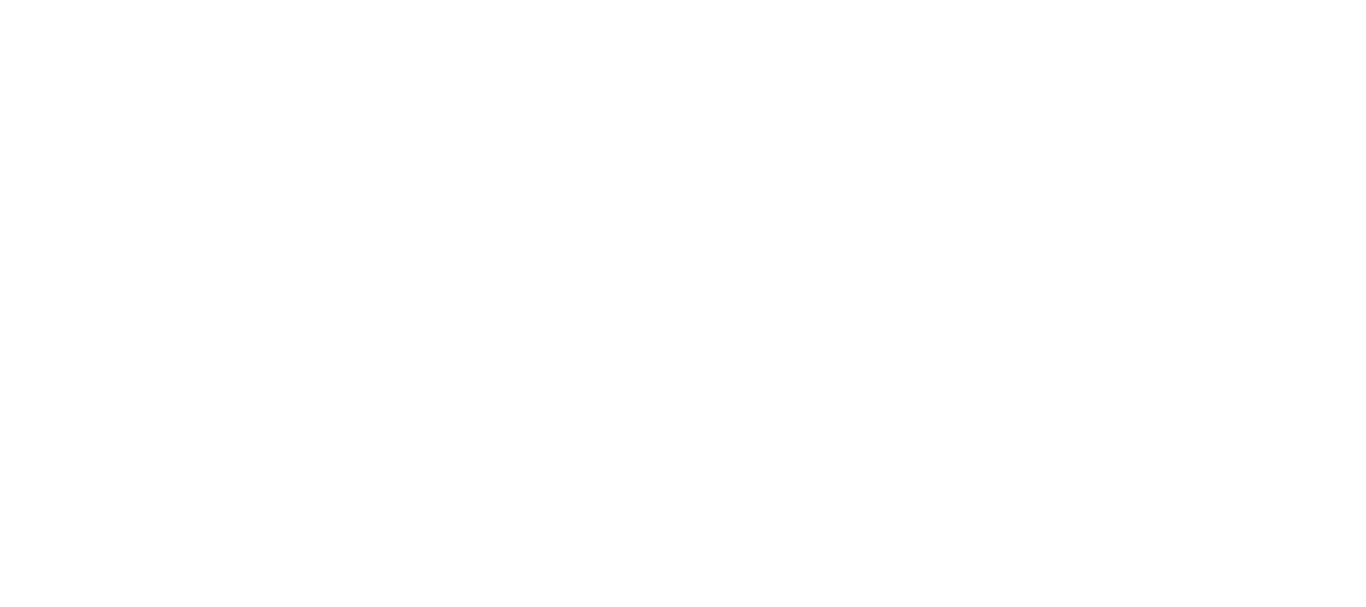 scroll, scrollTop: 0, scrollLeft: 0, axis: both 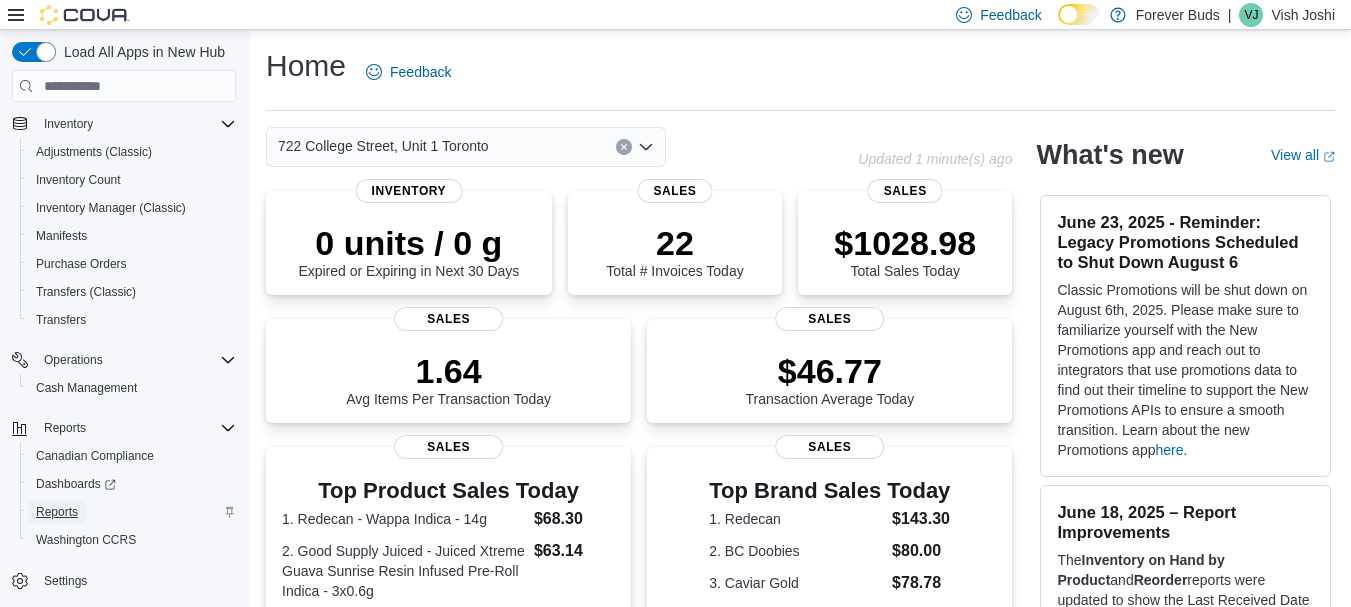 click on "Reports" at bounding box center [57, 512] 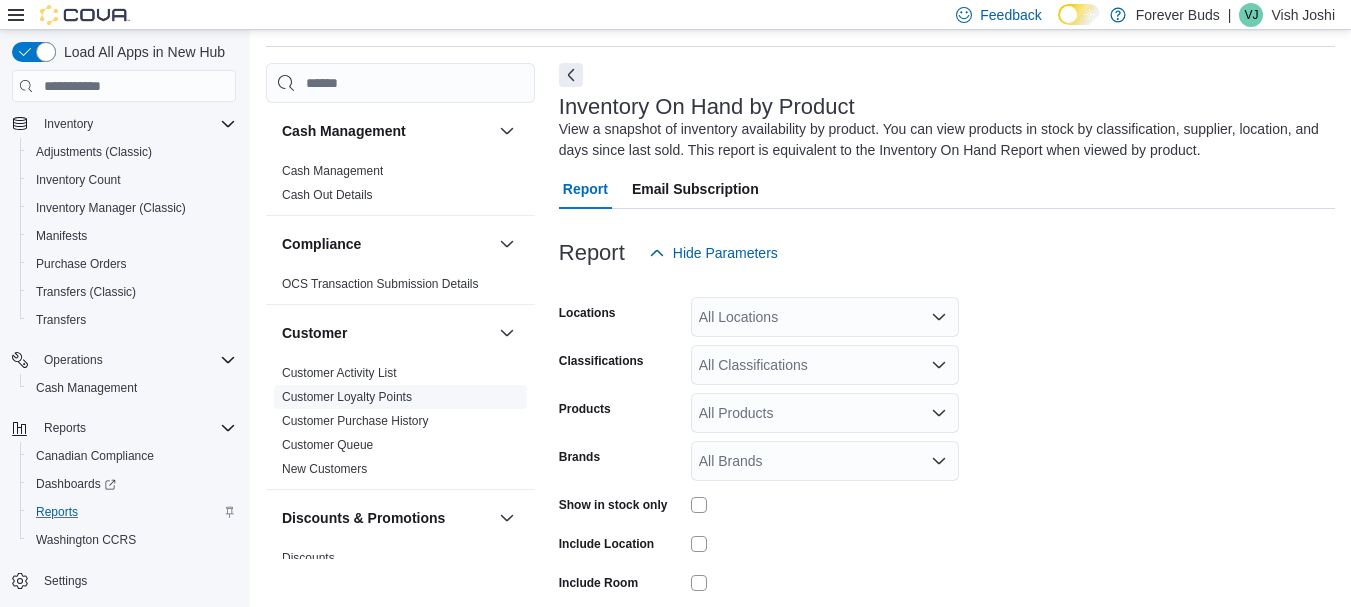 scroll, scrollTop: 67, scrollLeft: 0, axis: vertical 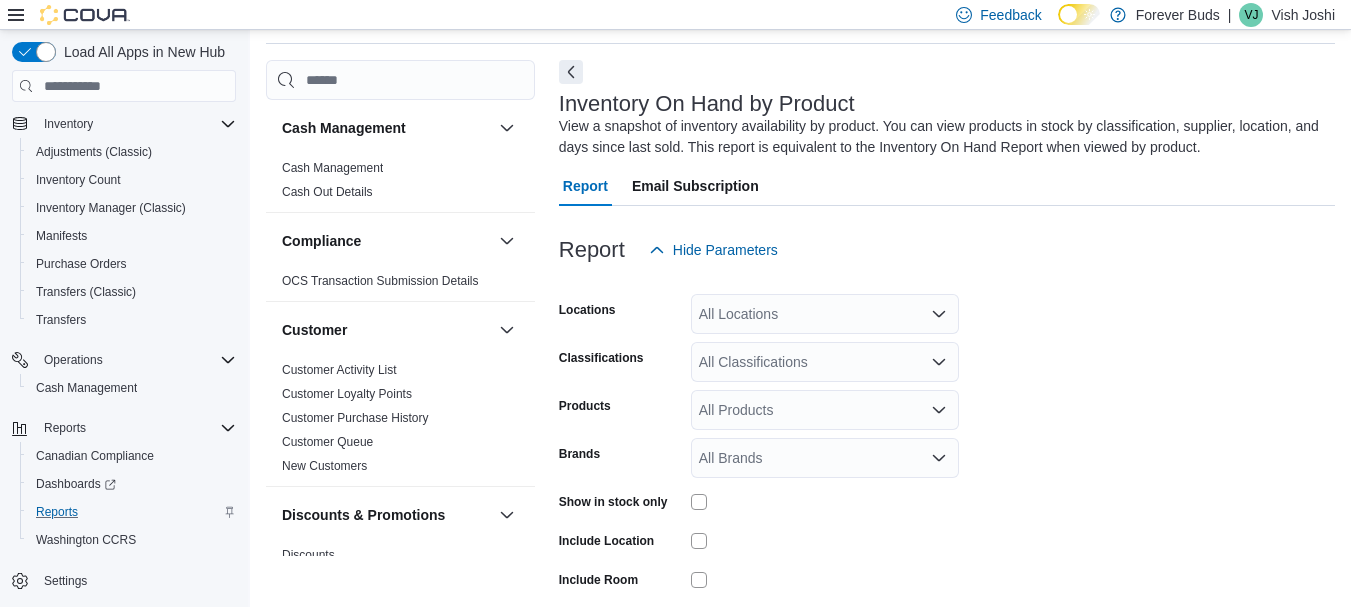 click 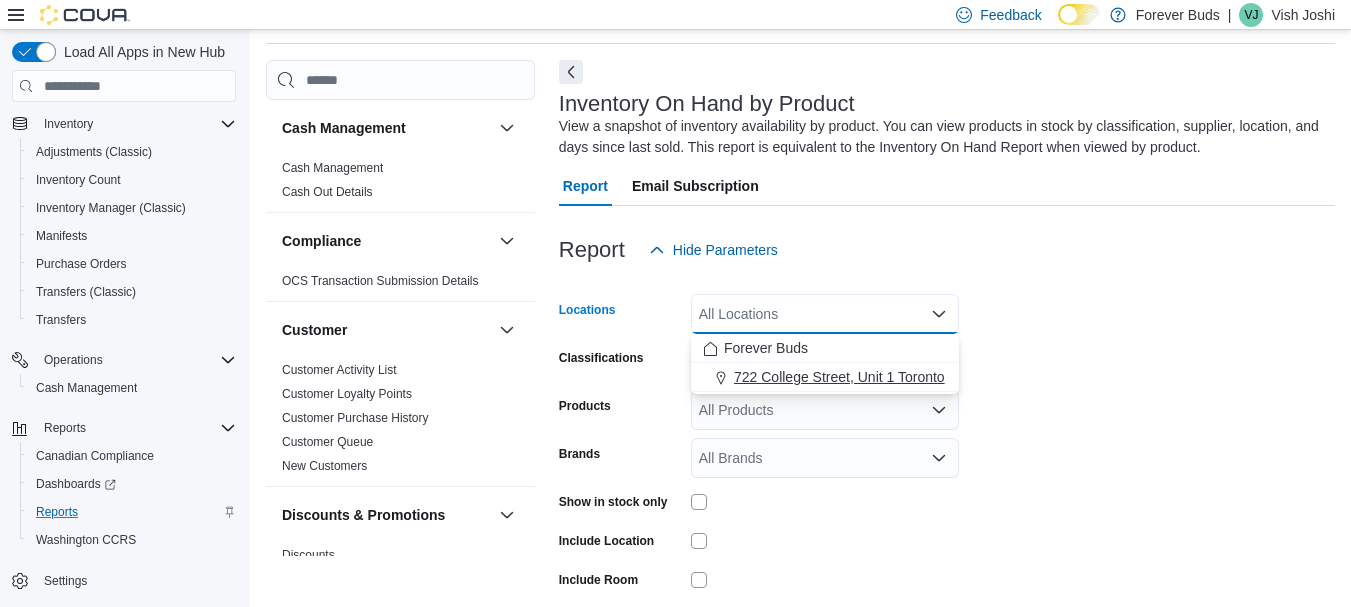 click on "722 College Street, Unit 1 Toronto" at bounding box center (839, 377) 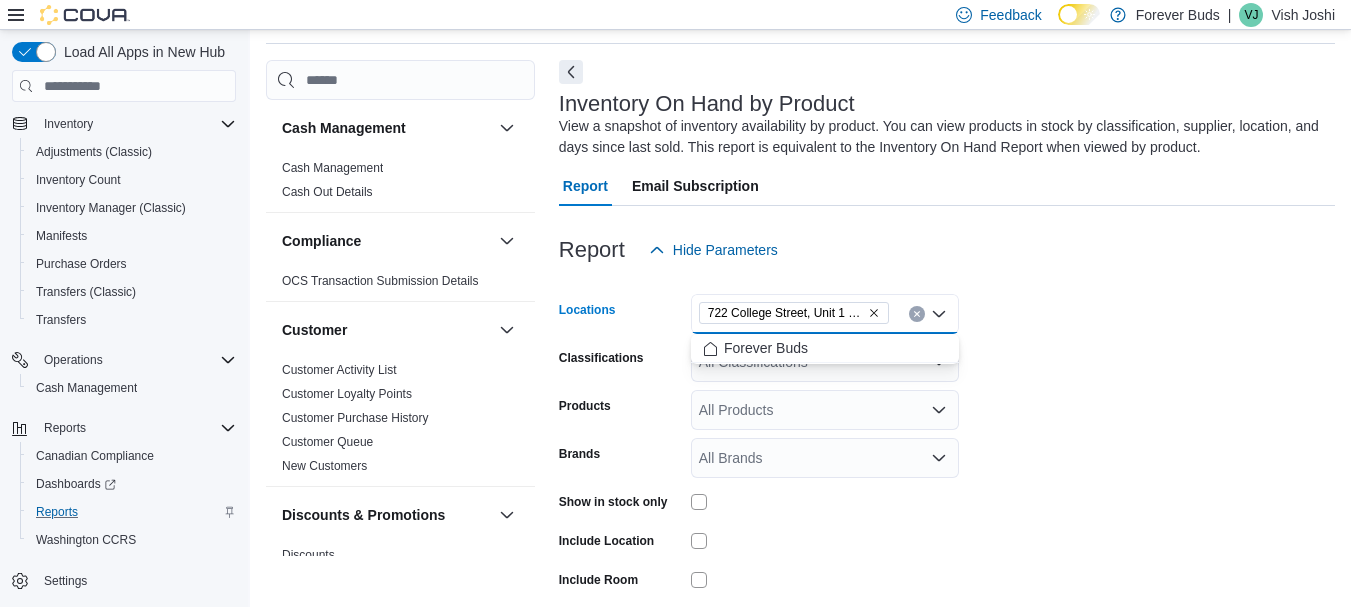 click on "All Products" at bounding box center [825, 410] 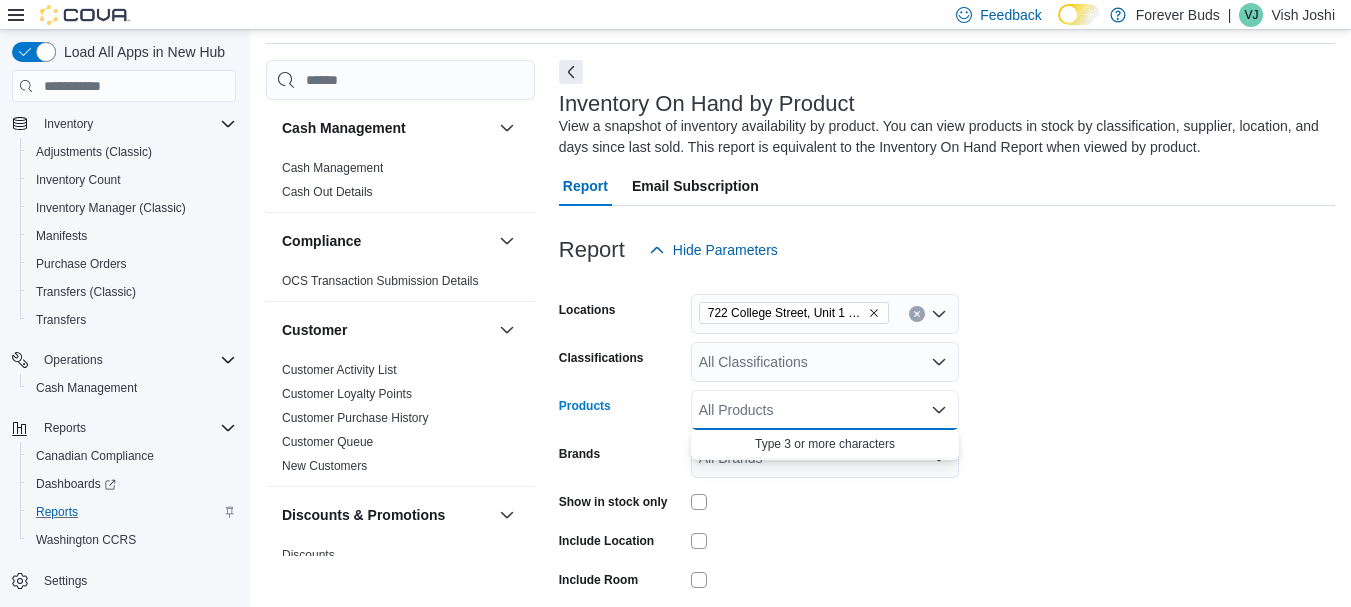 click on "All Products" at bounding box center [825, 410] 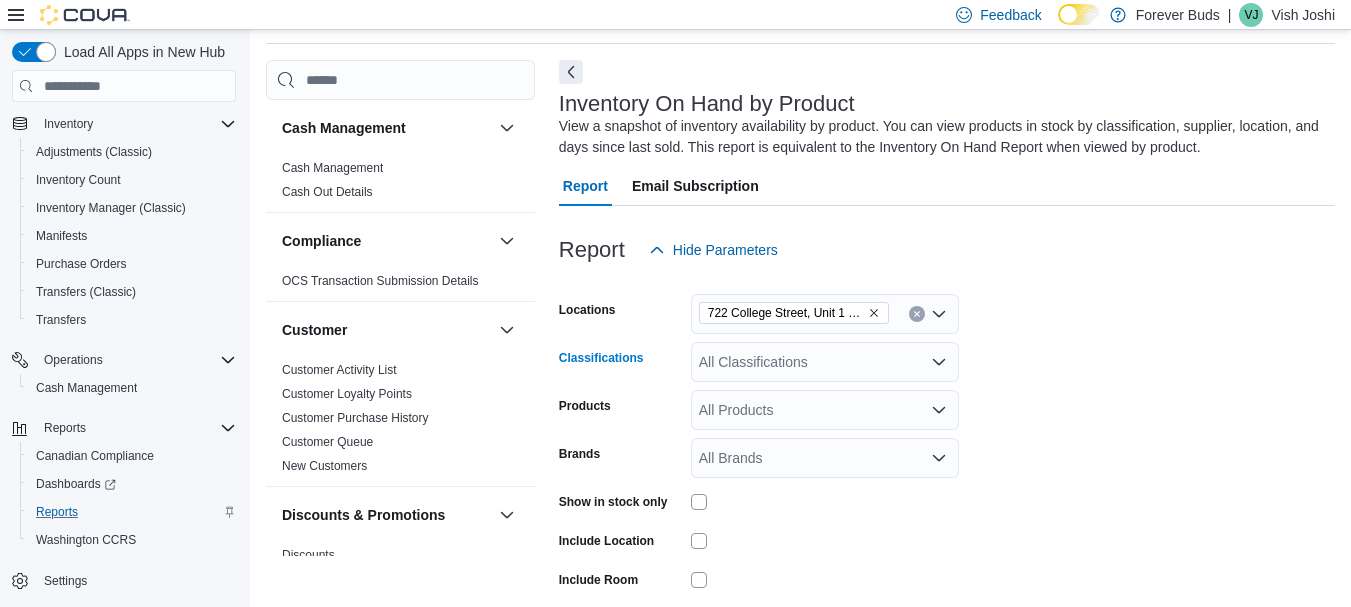 click on "All Classifications" at bounding box center (825, 362) 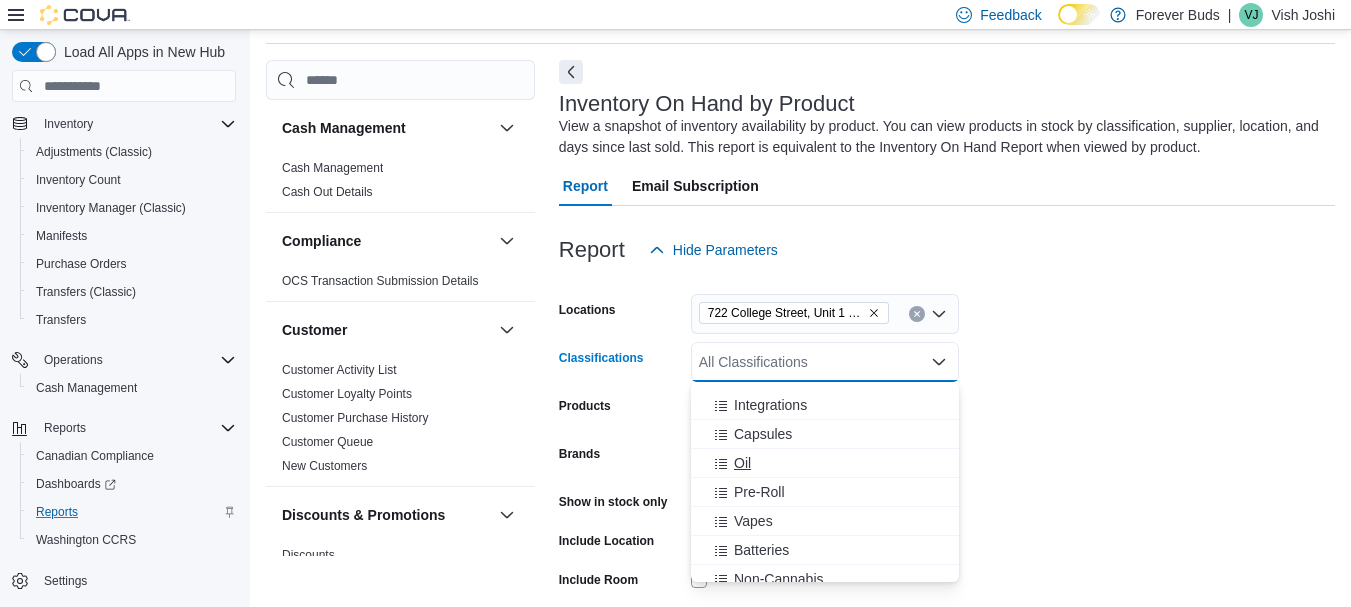 scroll, scrollTop: 300, scrollLeft: 0, axis: vertical 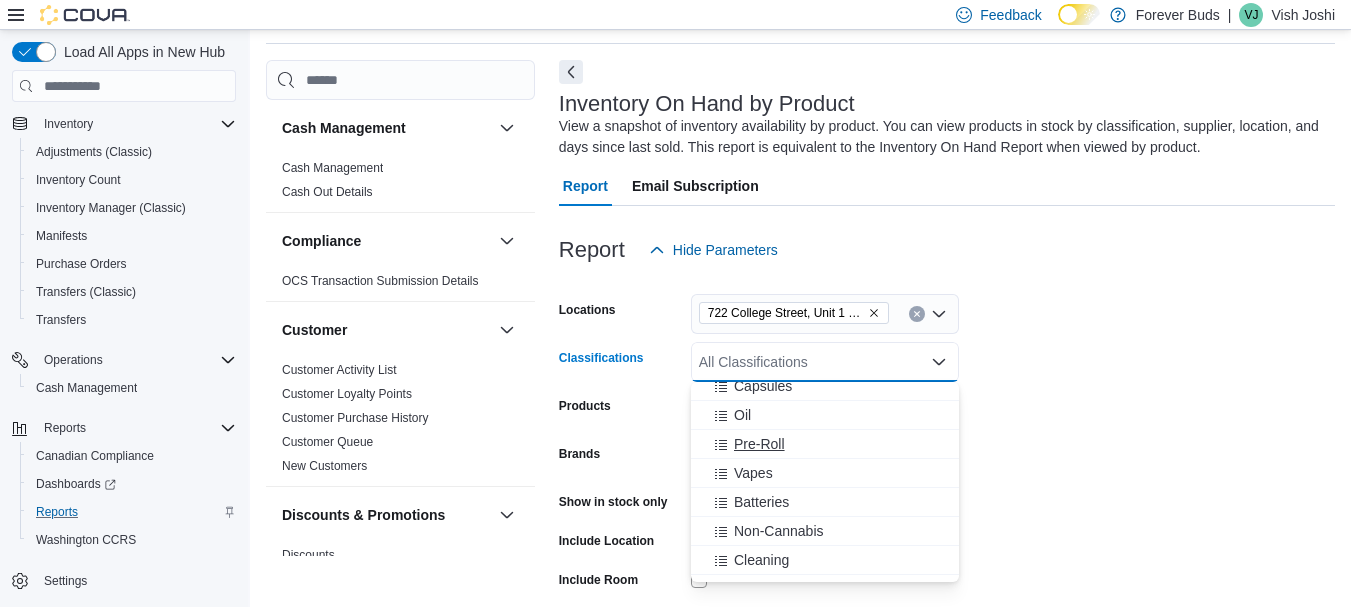 click on "Pre-Roll" at bounding box center [825, 444] 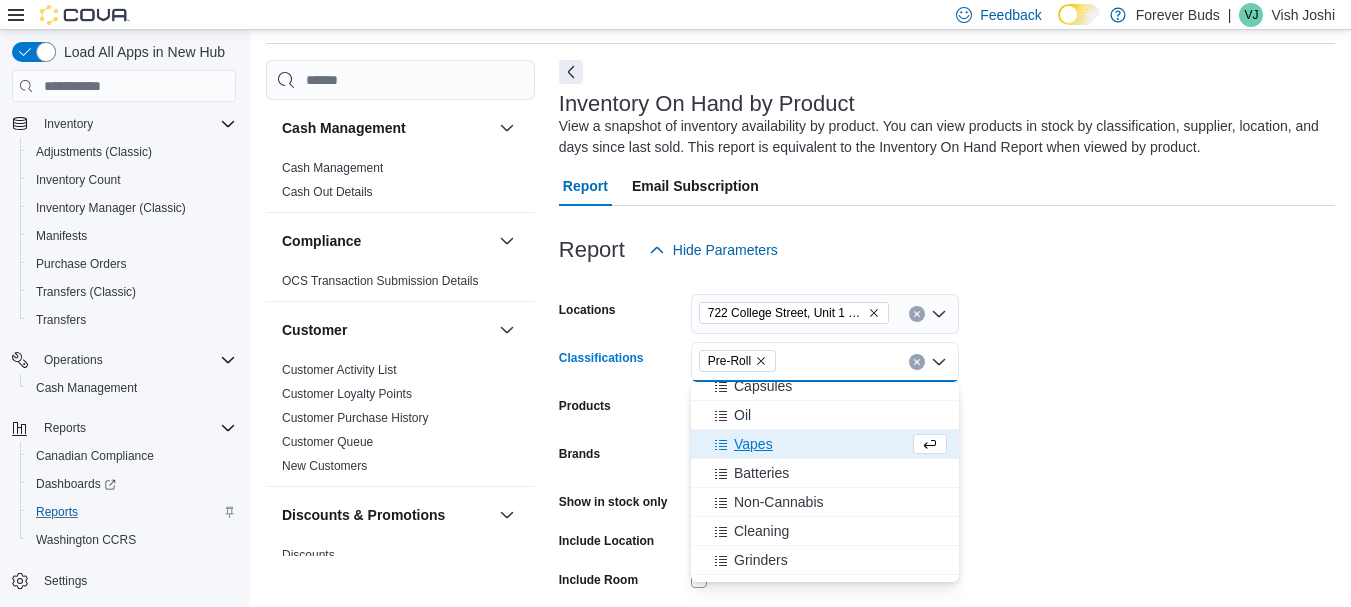 click on "Locations 722 College Street, Unit 1 Toronto Classifications Pre-Roll Products All Products Rooms All Rooms Brands All Brands Show in stock only Include Archived Export  Run Report" at bounding box center [947, 480] 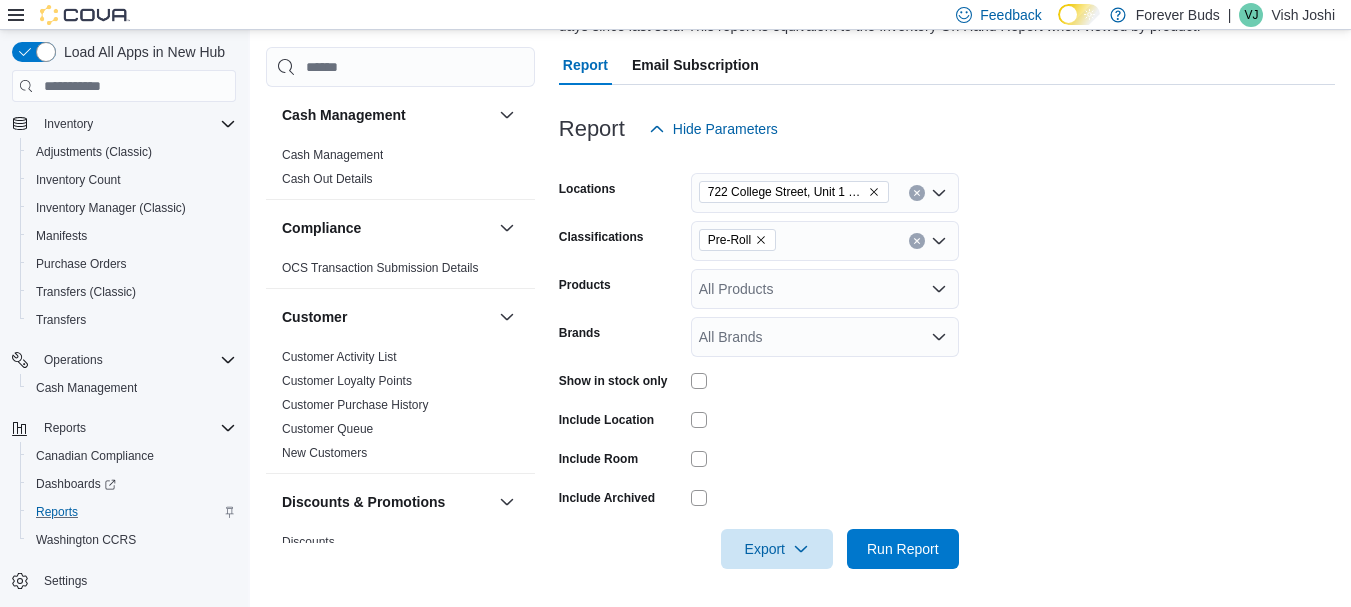 scroll, scrollTop: 190, scrollLeft: 0, axis: vertical 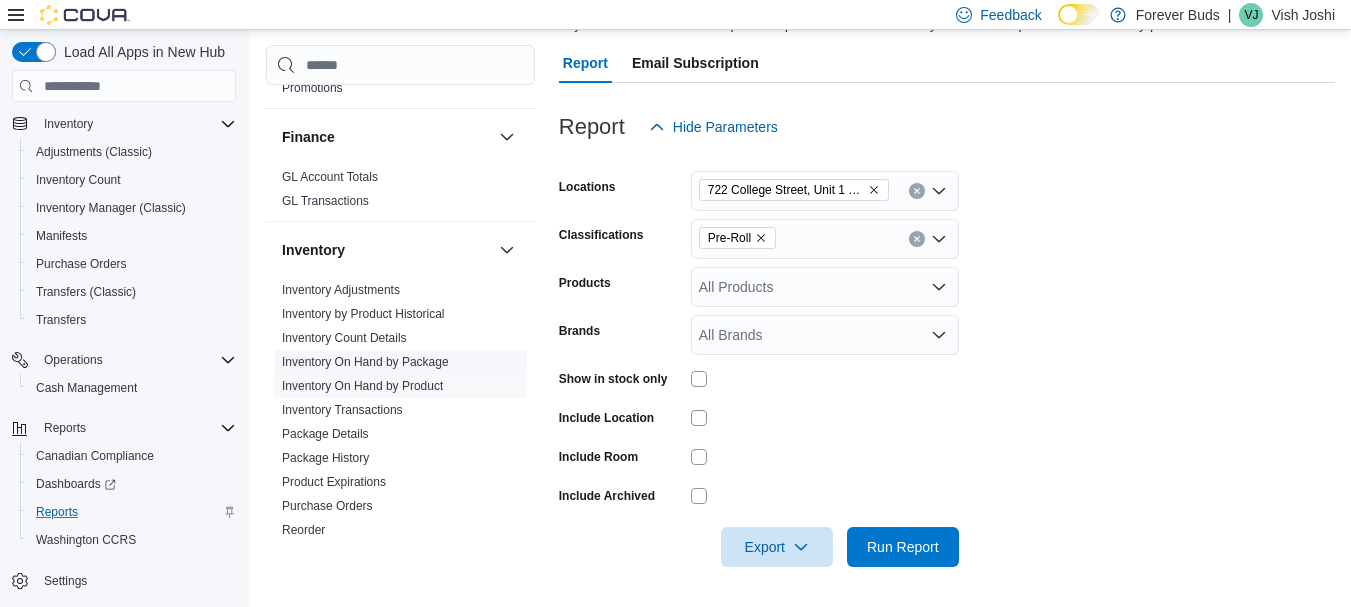 click on "Inventory On Hand by Package" at bounding box center (365, 362) 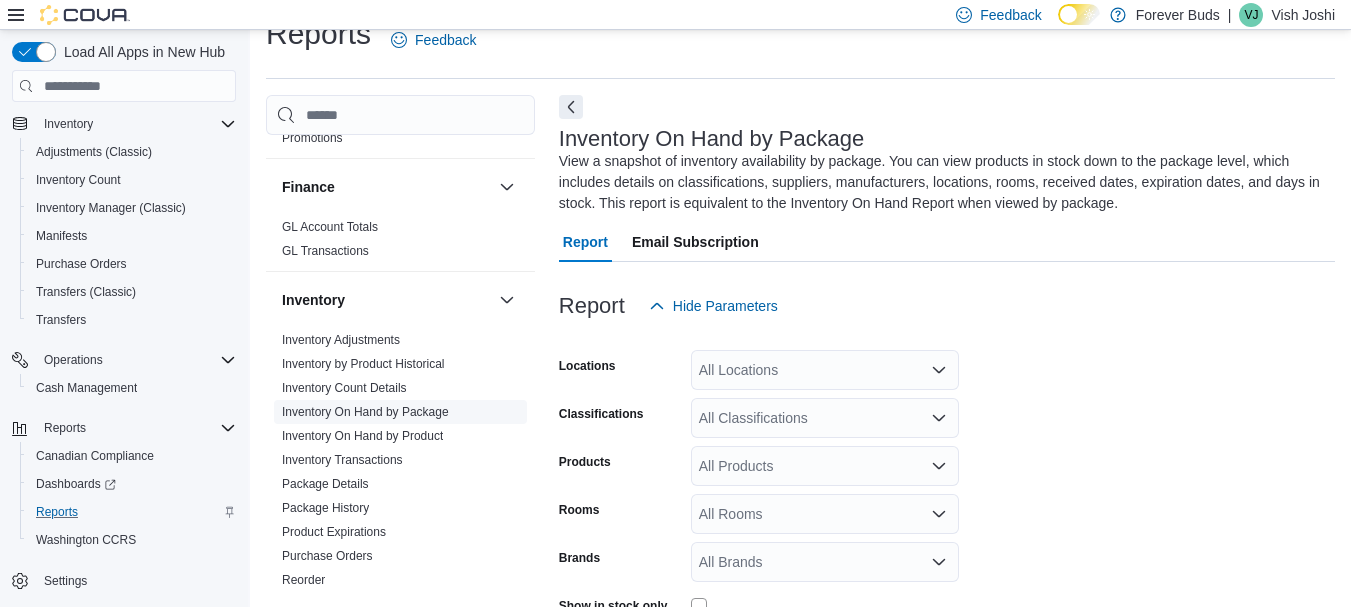 scroll, scrollTop: 88, scrollLeft: 0, axis: vertical 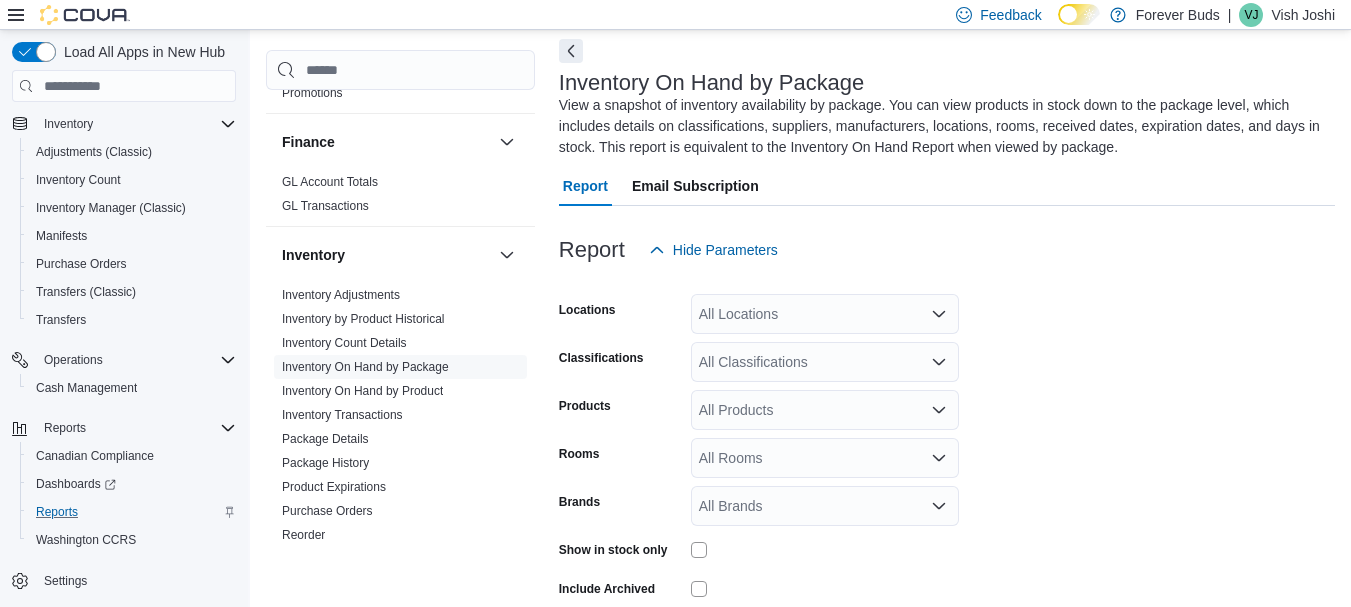 click 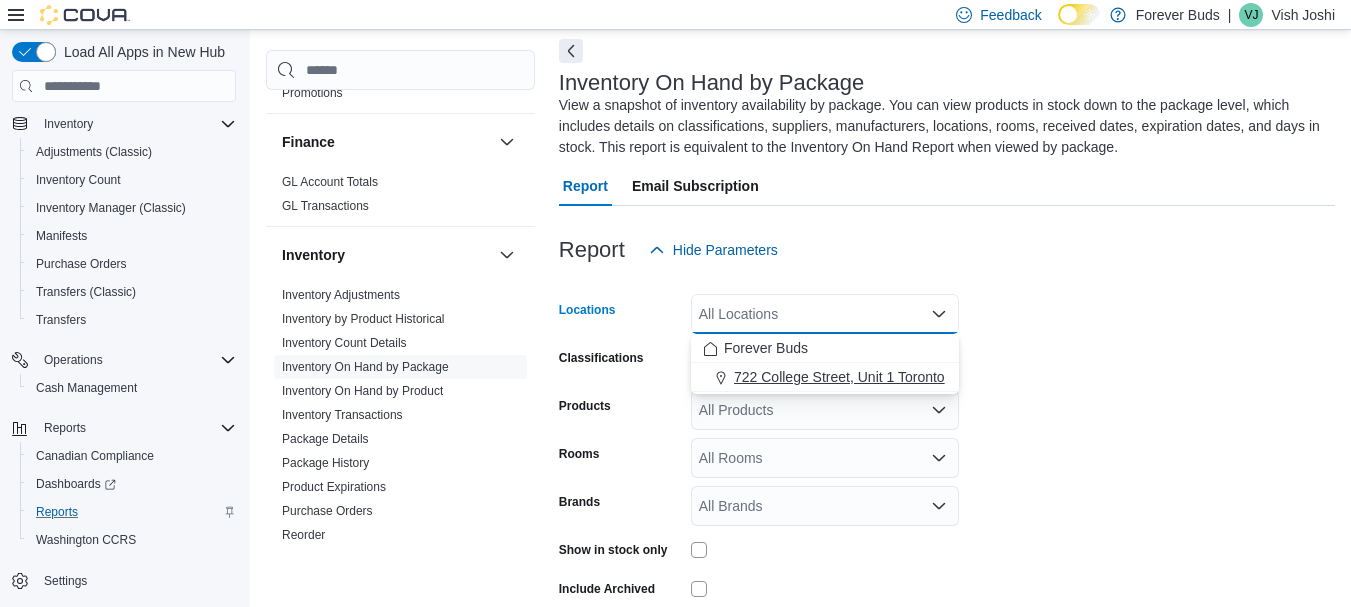 click on "722 College Street, Unit 1 Toronto" at bounding box center (839, 377) 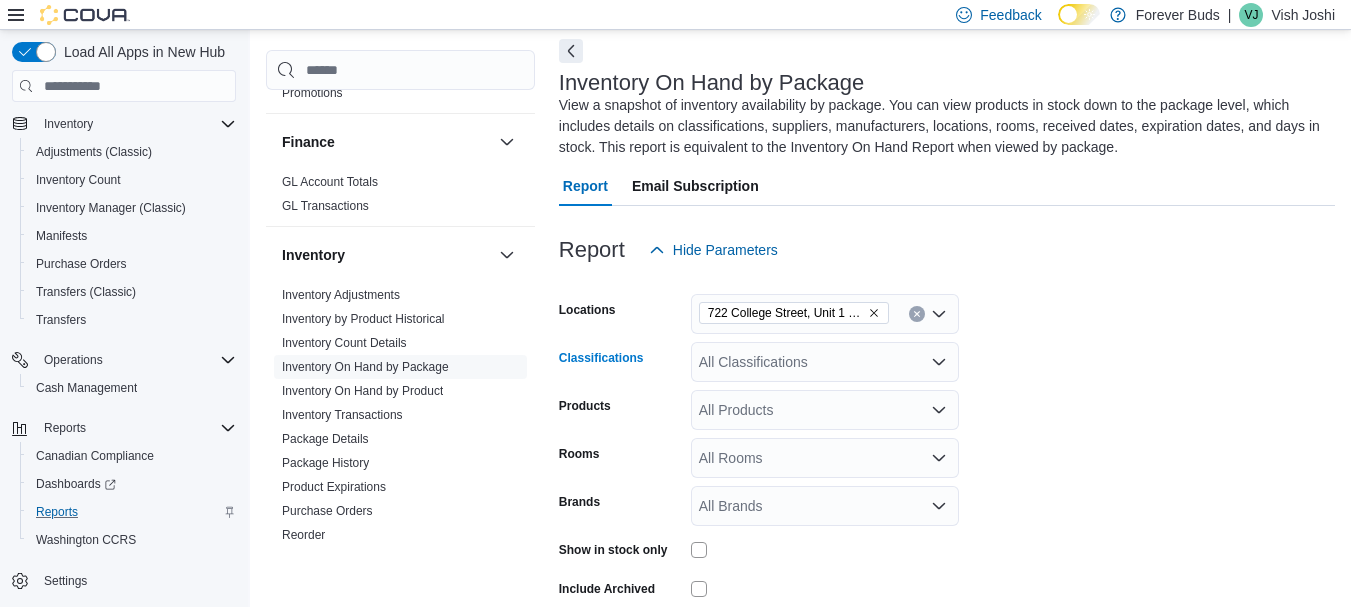 click on "All Classifications" at bounding box center (825, 362) 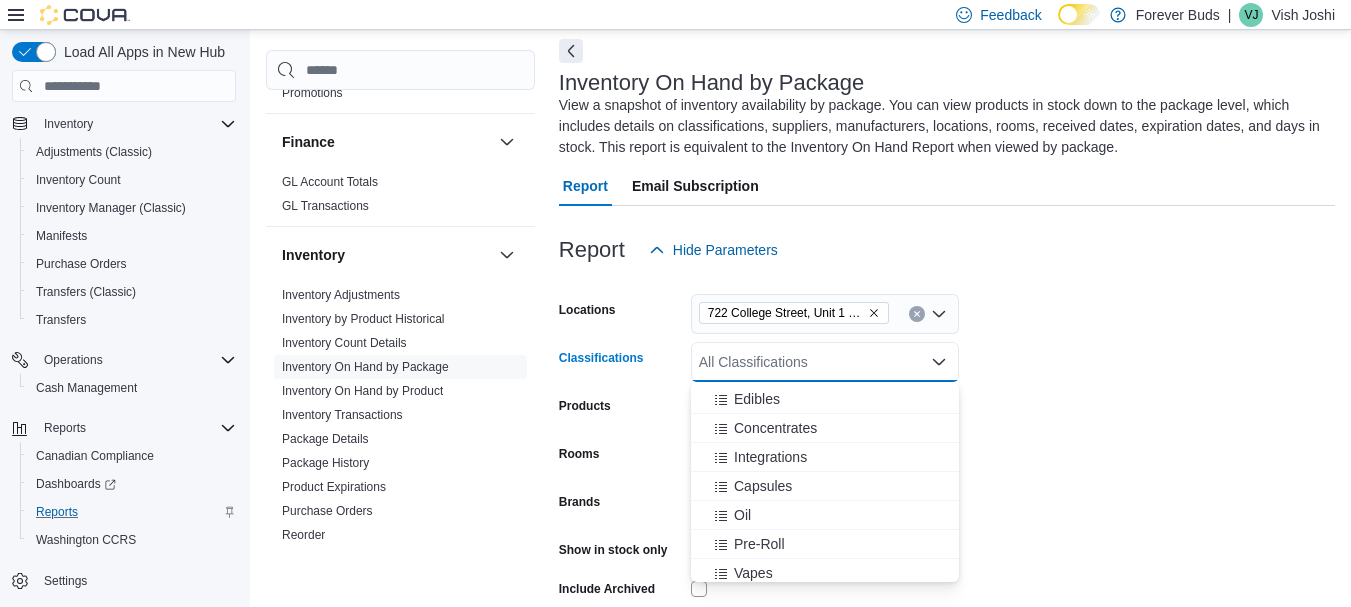 scroll, scrollTop: 300, scrollLeft: 0, axis: vertical 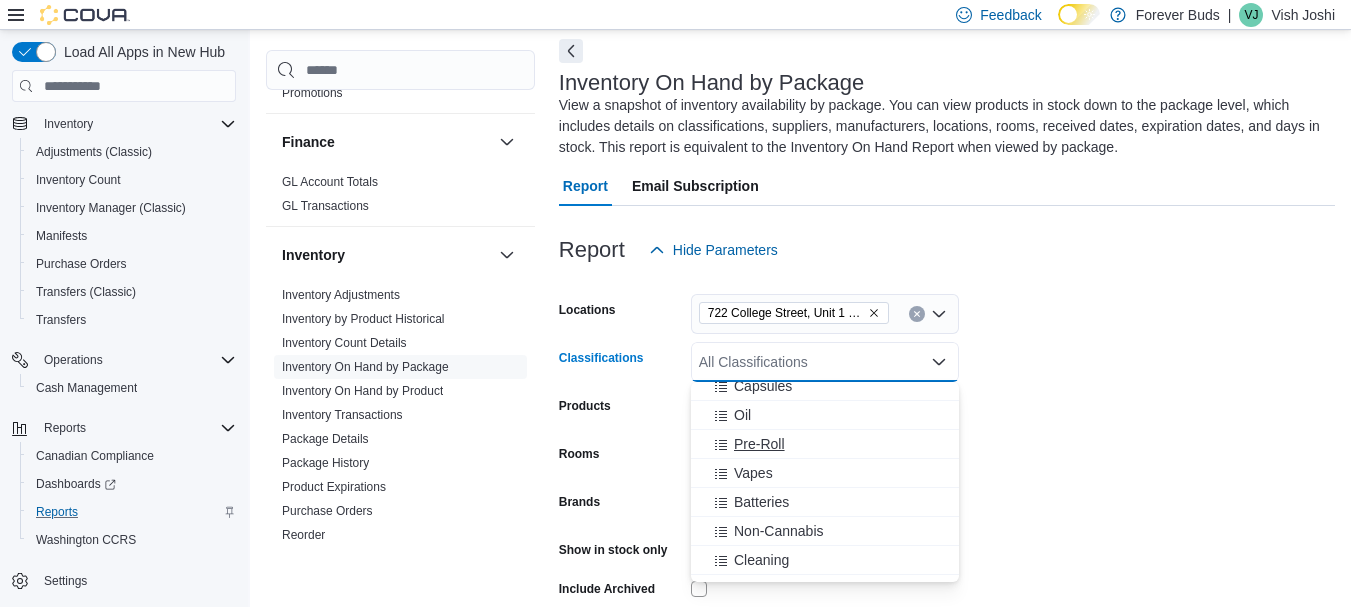 click on "Pre-Roll" at bounding box center [759, 444] 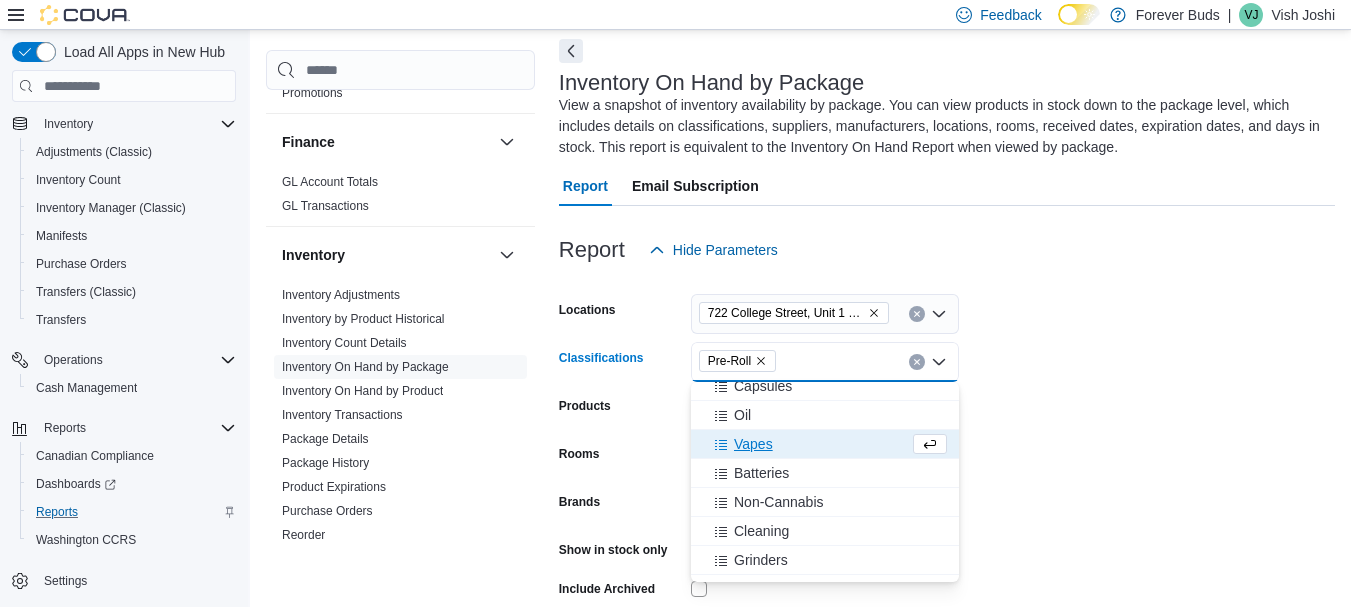 click on "Locations 722 College Street, Unit 1 Toronto Classifications Pre-Roll Combo box. Selected. Pre-Roll. Press Backspace to delete Pre-Roll. Combo box input. All Classifications. Type some text or, to display a list of choices, press Down Arrow. To exit the list of choices, press Escape. Products All Products Rooms All Rooms Brands All Brands Show in stock only Include Archived Export  Run Report" at bounding box center (947, 465) 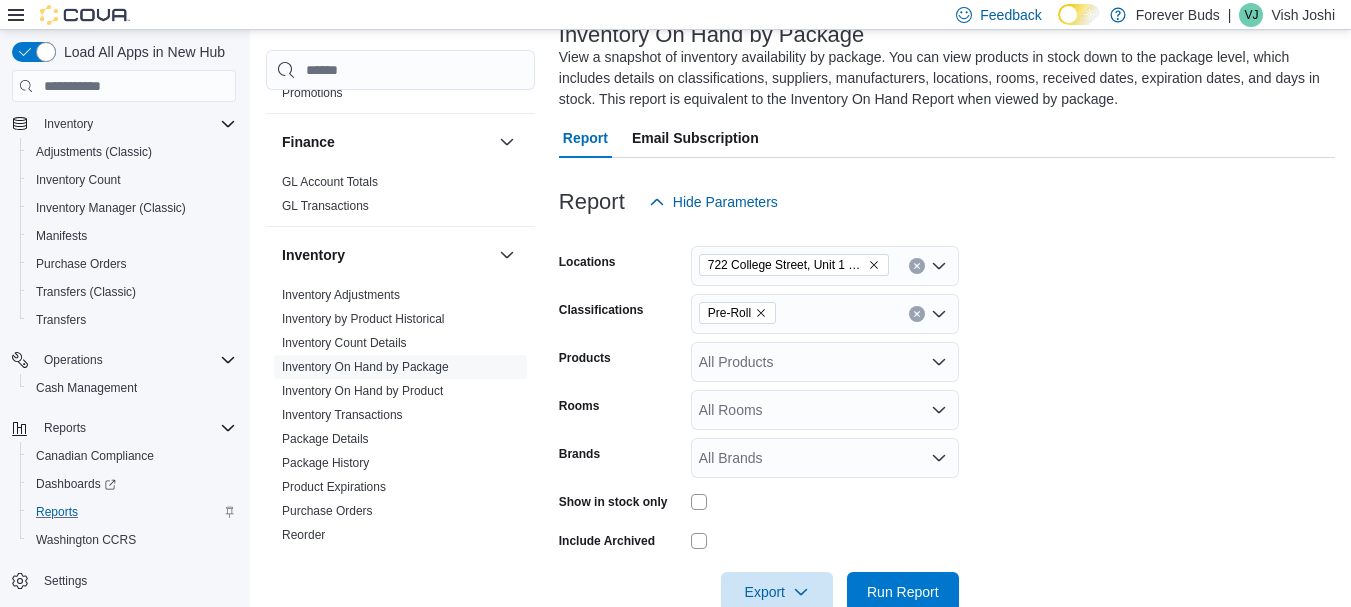 scroll, scrollTop: 181, scrollLeft: 0, axis: vertical 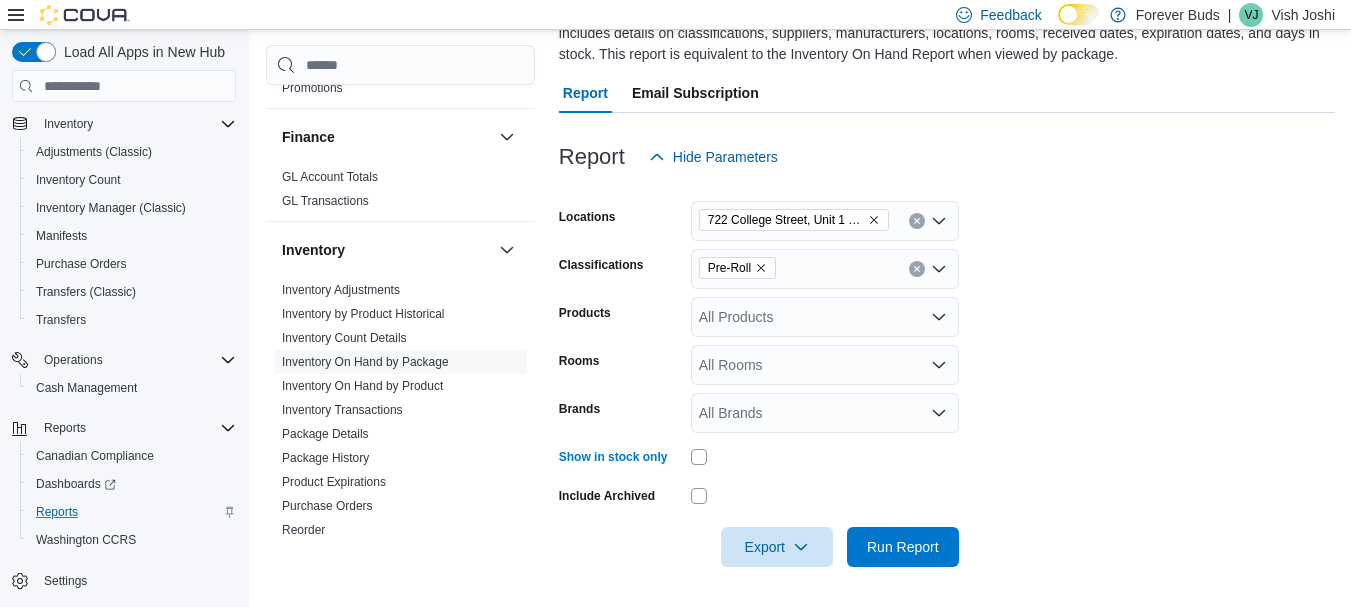 click on "All Brands" at bounding box center [825, 413] 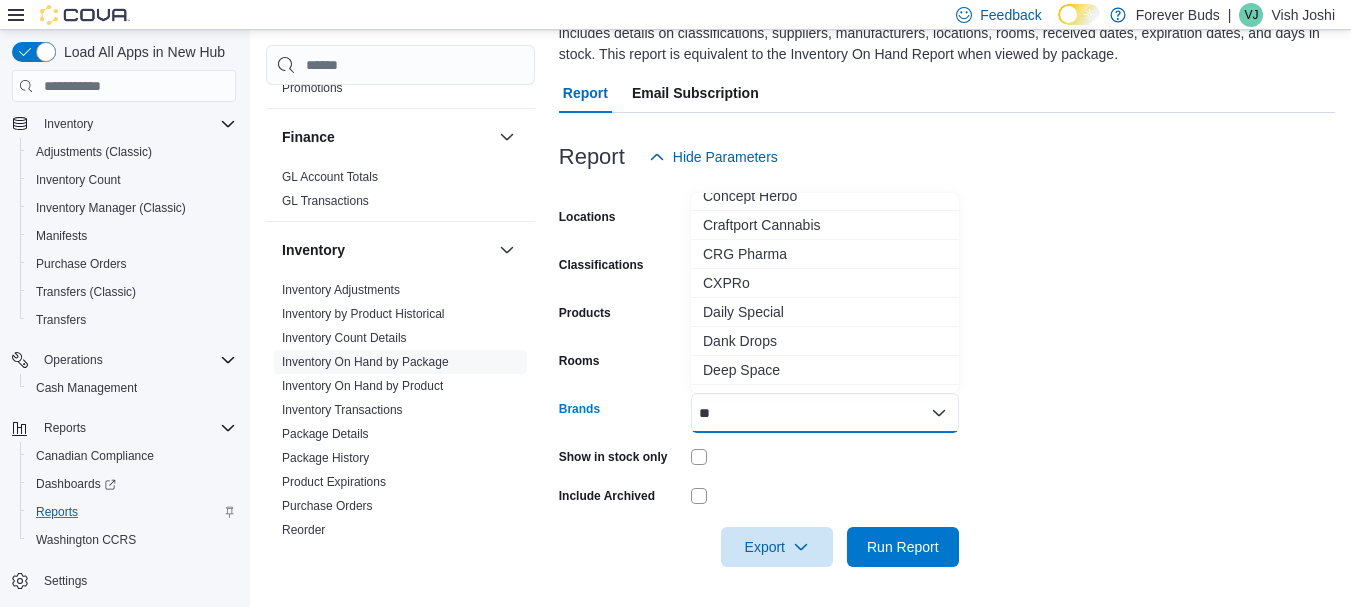 scroll, scrollTop: 844, scrollLeft: 0, axis: vertical 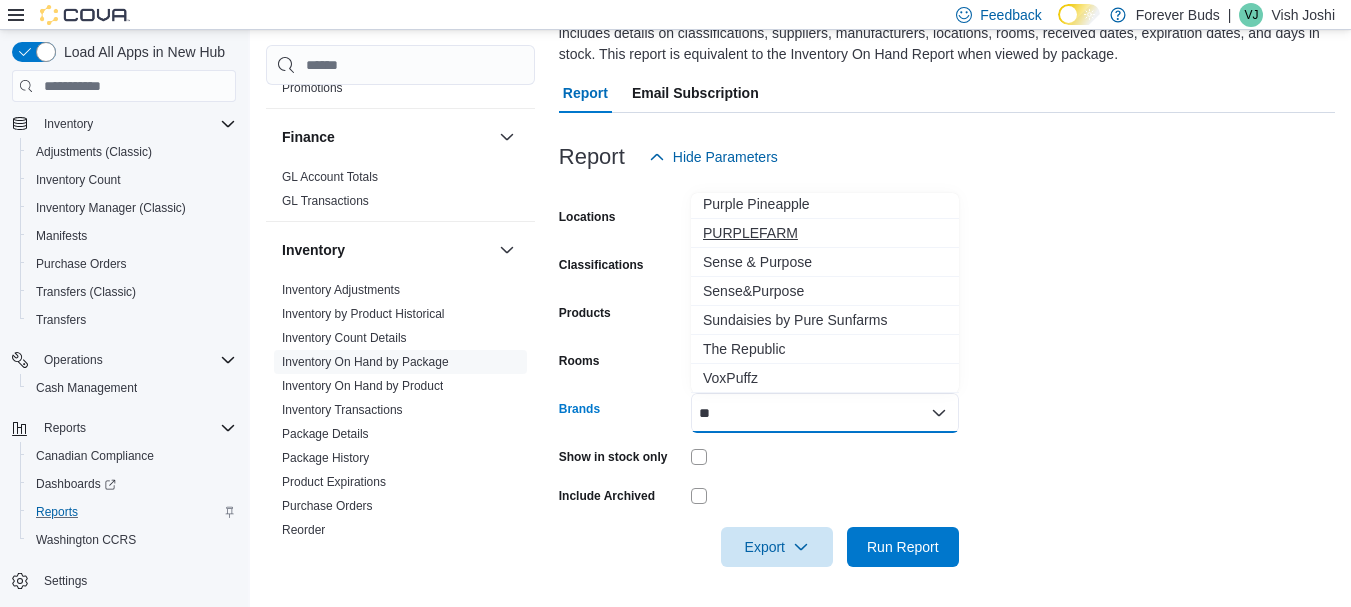 type on "**" 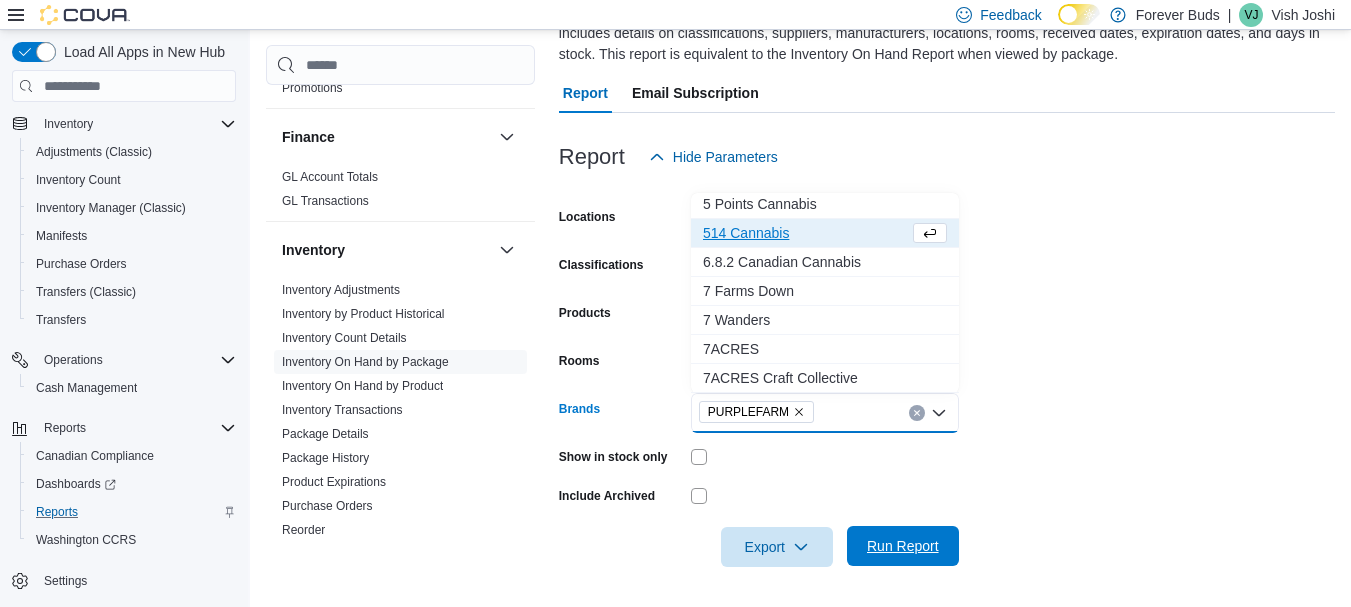 click on "Run Report" at bounding box center [903, 546] 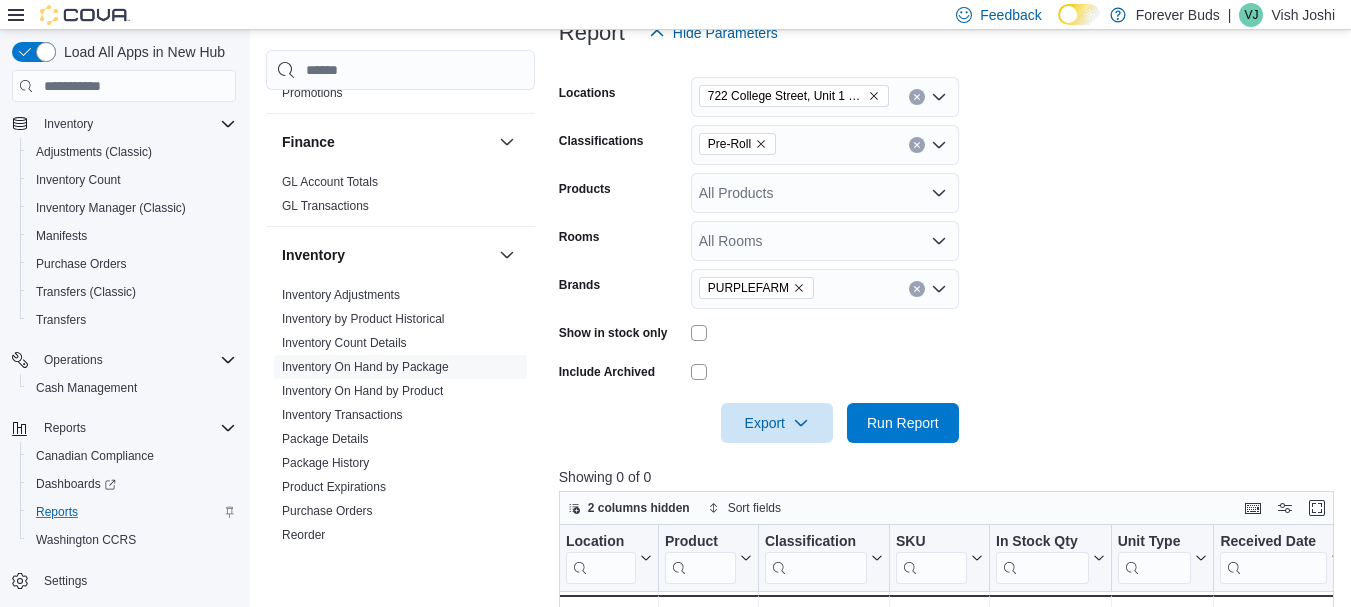scroll, scrollTop: 291, scrollLeft: 0, axis: vertical 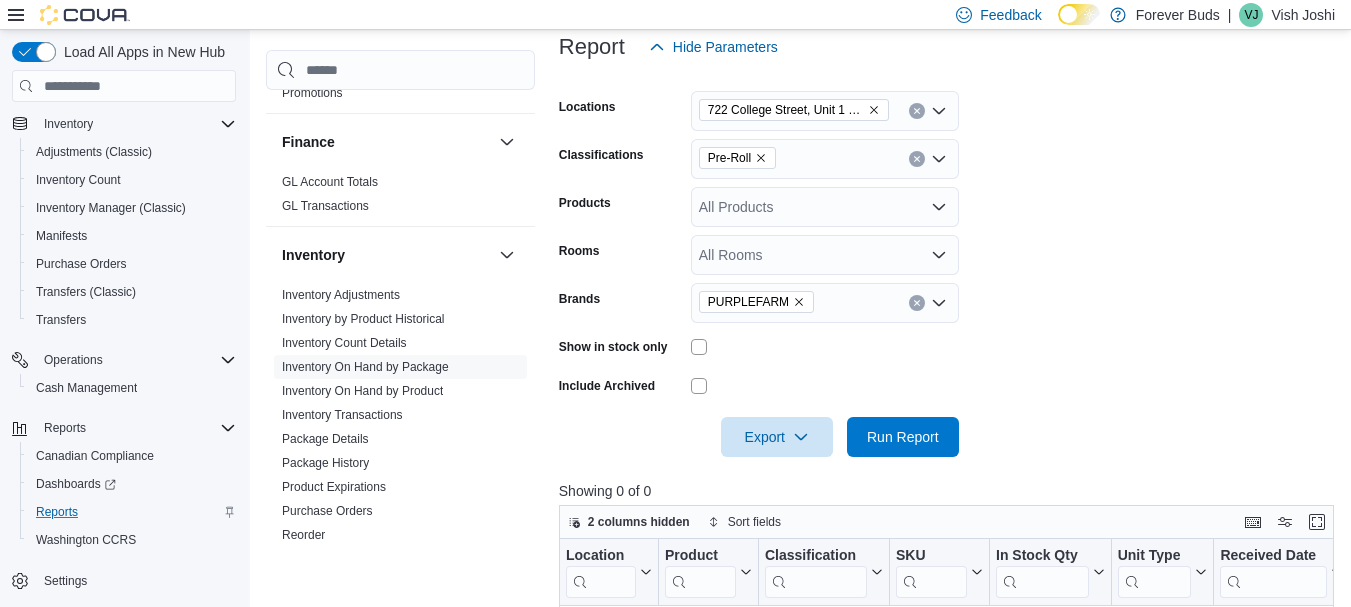 click 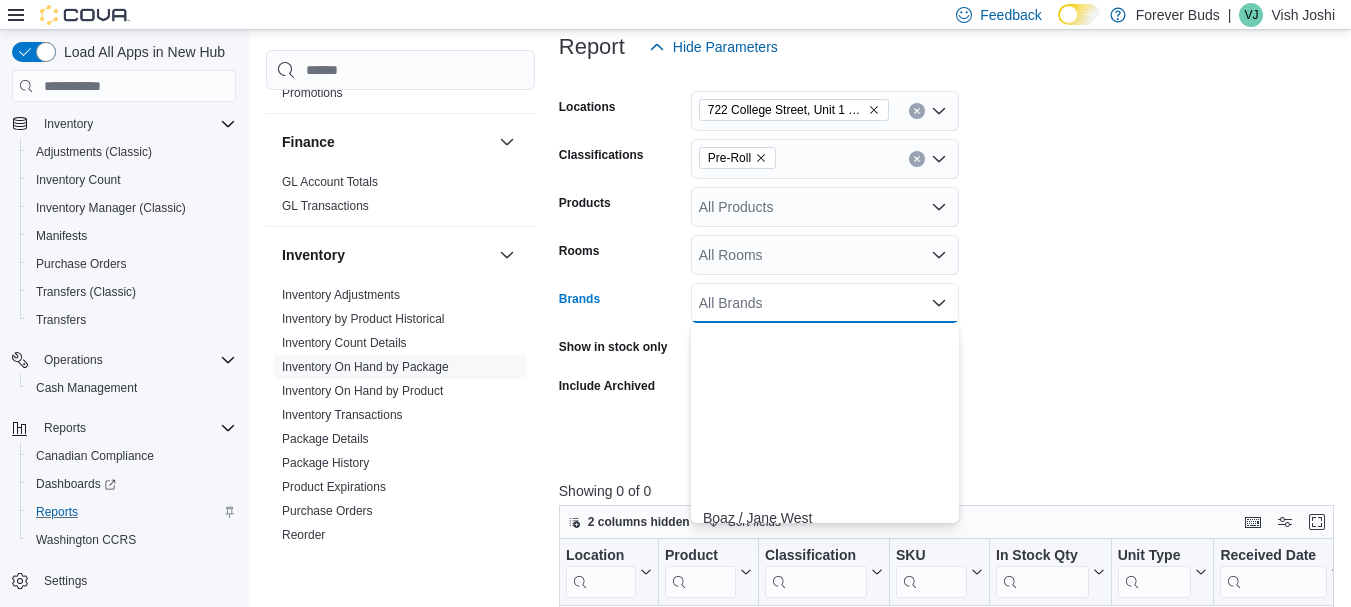 scroll, scrollTop: 5100, scrollLeft: 0, axis: vertical 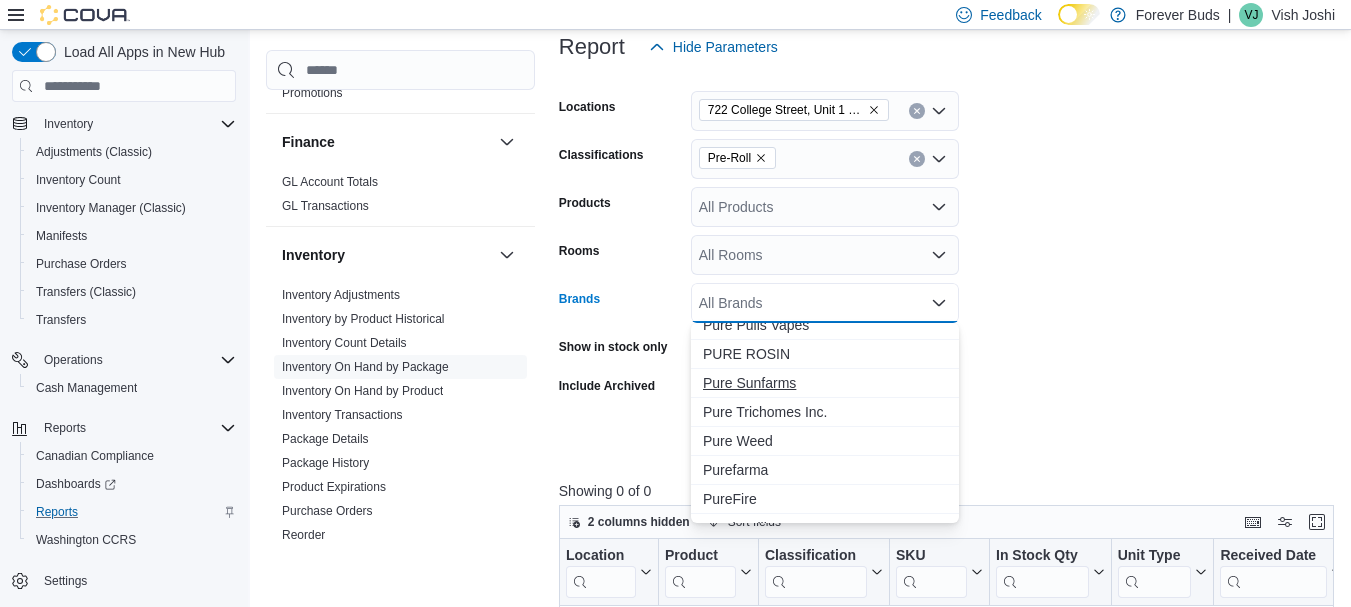 click on "Pure Sunfarms" at bounding box center [825, 383] 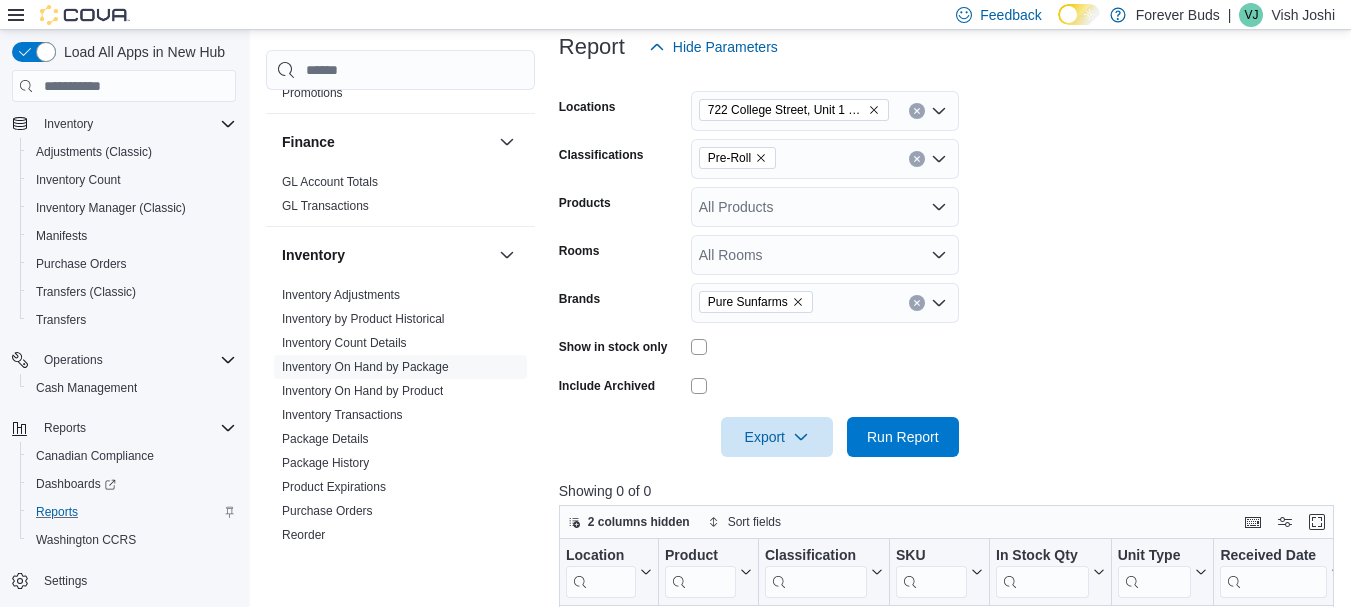 click on "Locations 722 College Street, Unit 1 Toronto Classifications Pre-Roll Products All Products Rooms All Brands Pure Sunfarms Show in stock only Include Archived Export  Run Report" at bounding box center (950, 262) 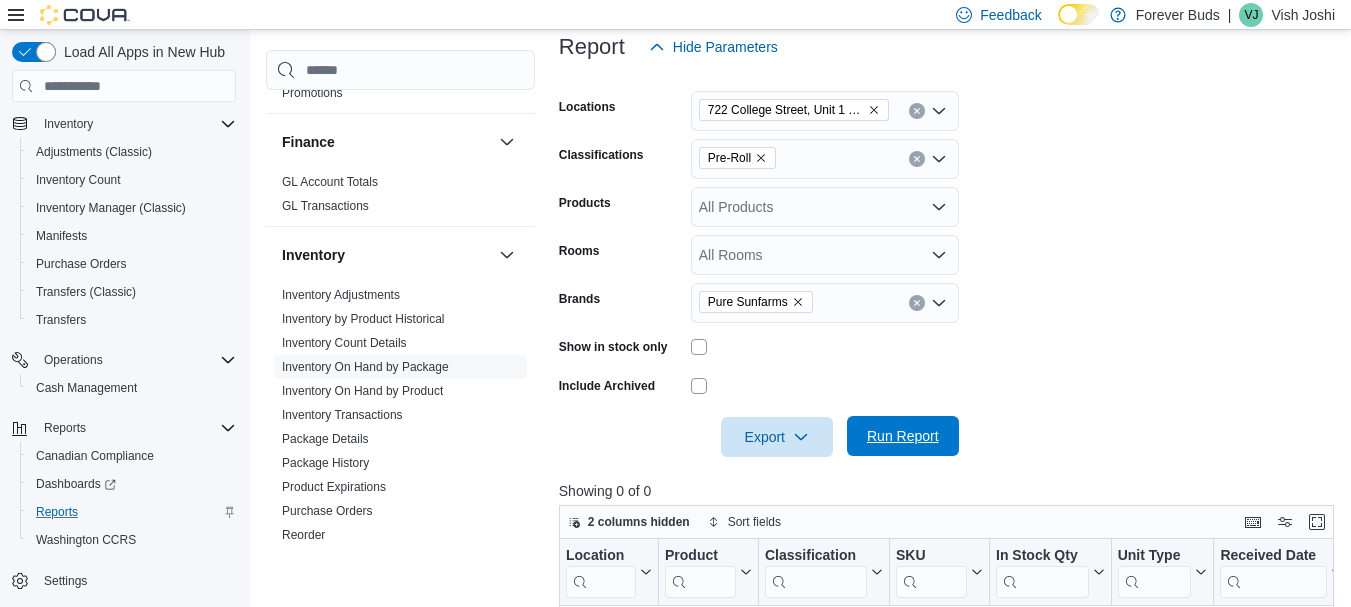 click on "Run Report" at bounding box center (903, 436) 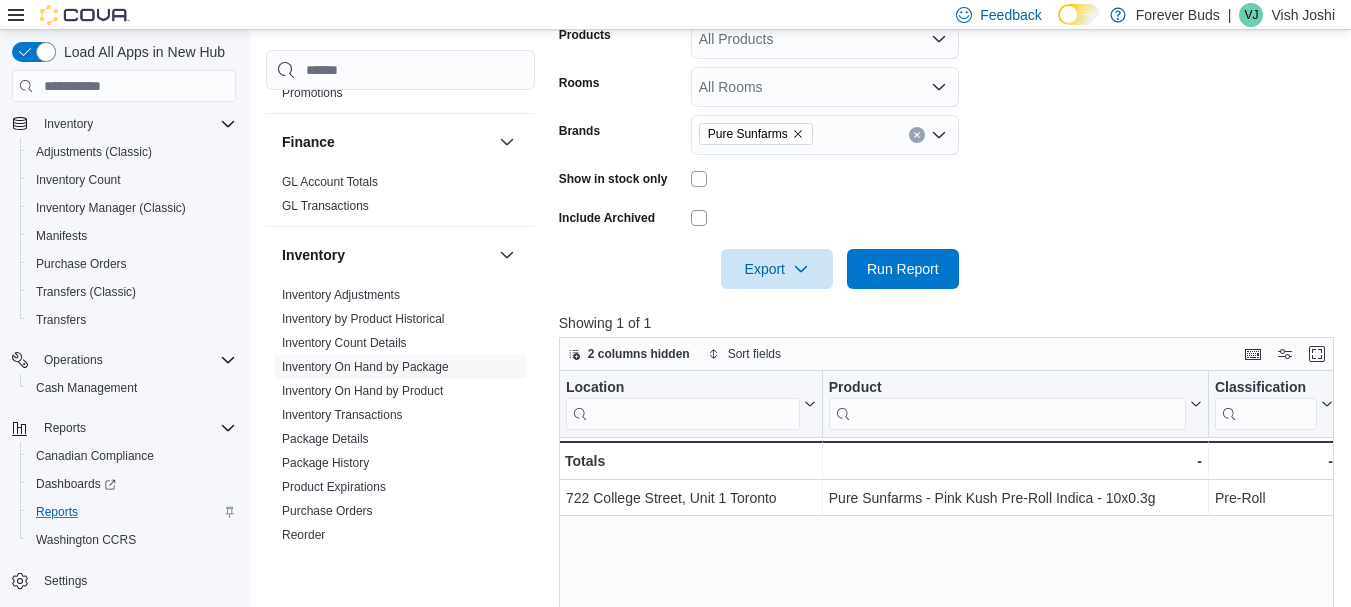 scroll, scrollTop: 491, scrollLeft: 0, axis: vertical 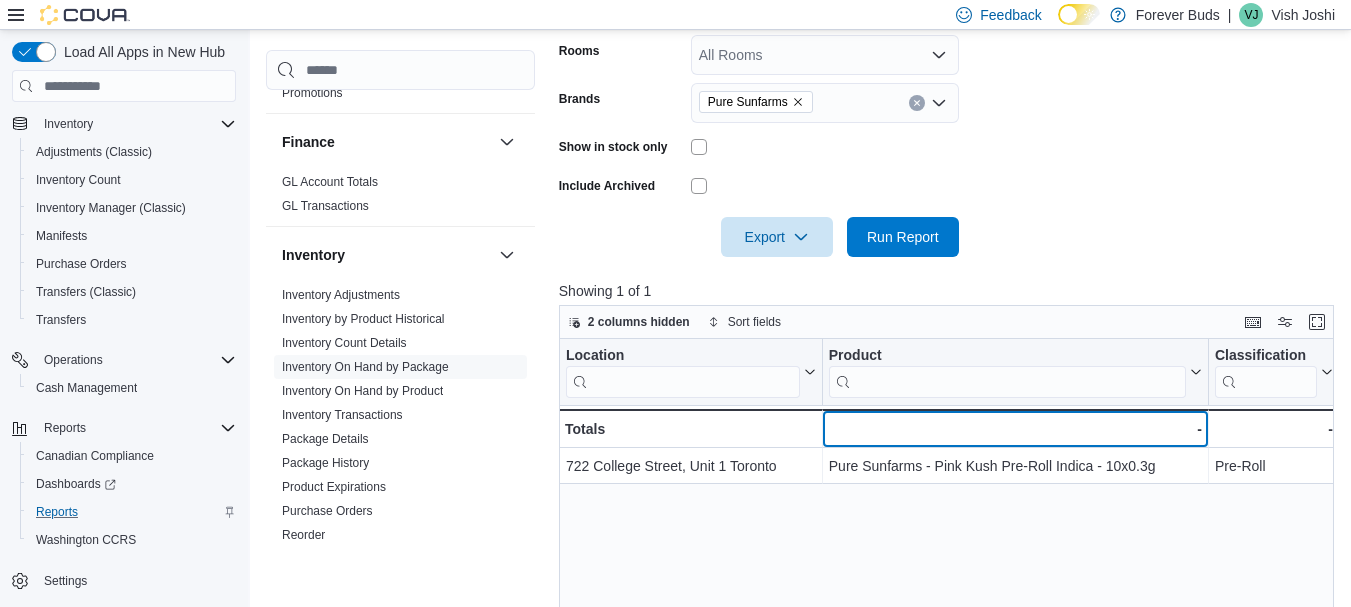drag, startPoint x: 1133, startPoint y: 410, endPoint x: 1003, endPoint y: 441, distance: 133.64505 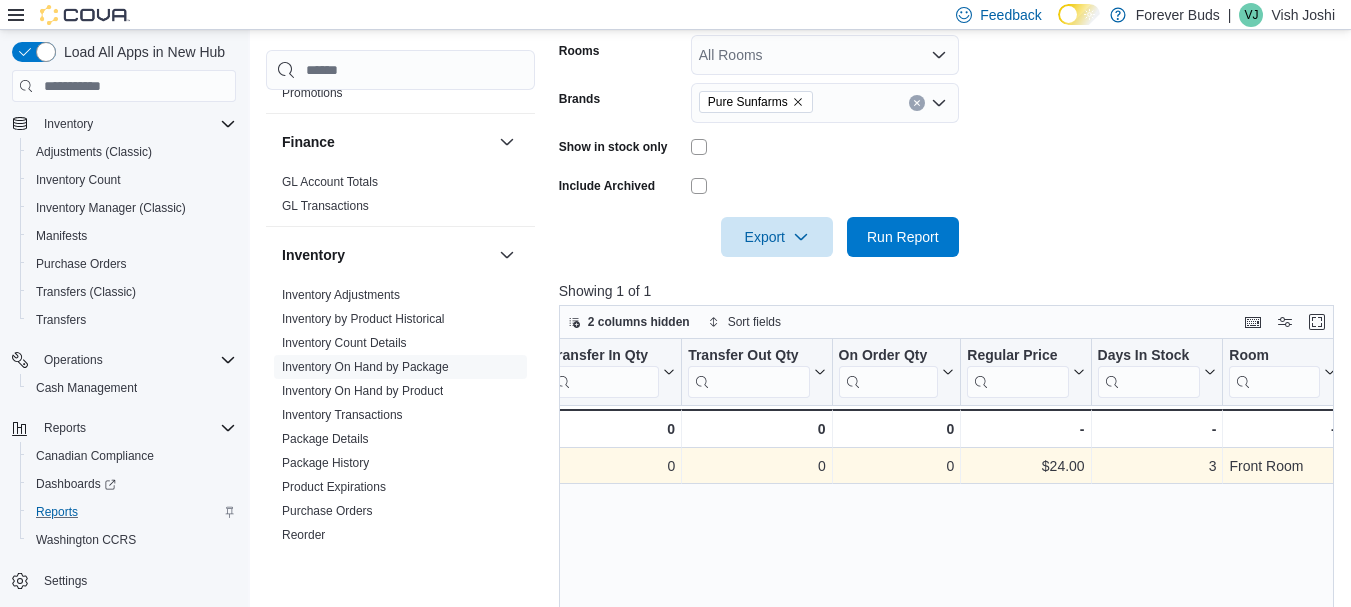 scroll, scrollTop: 0, scrollLeft: 2237, axis: horizontal 